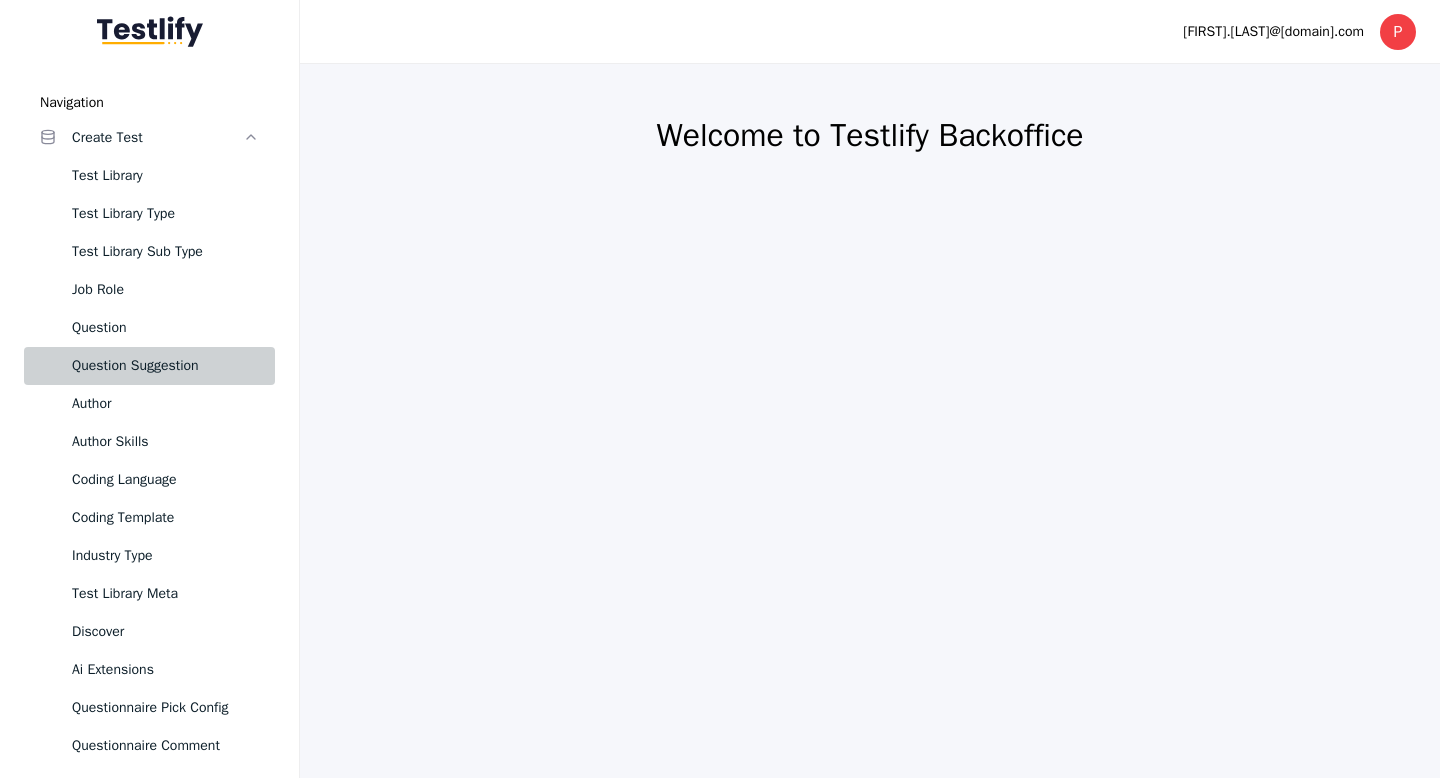 scroll, scrollTop: 0, scrollLeft: 0, axis: both 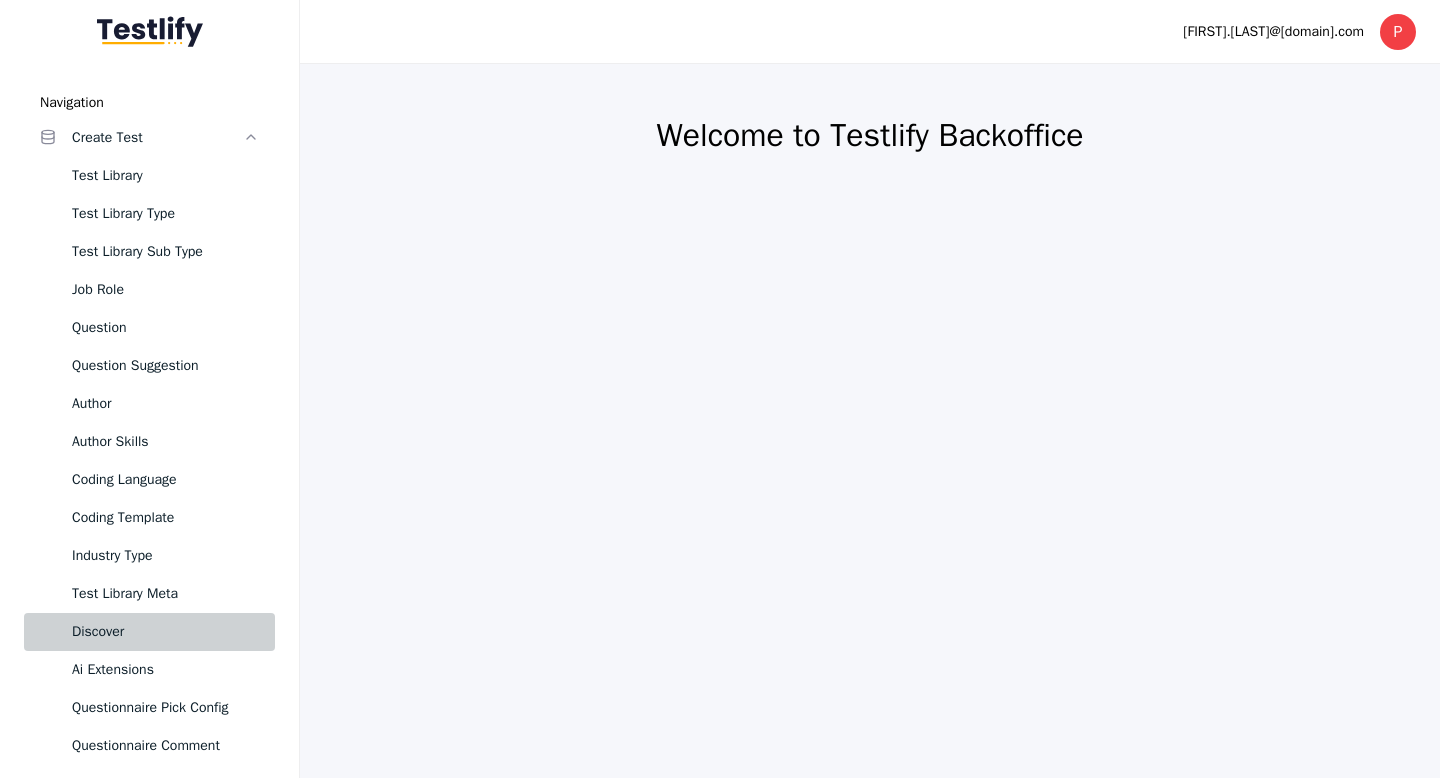 click on "Discover" at bounding box center [149, 632] 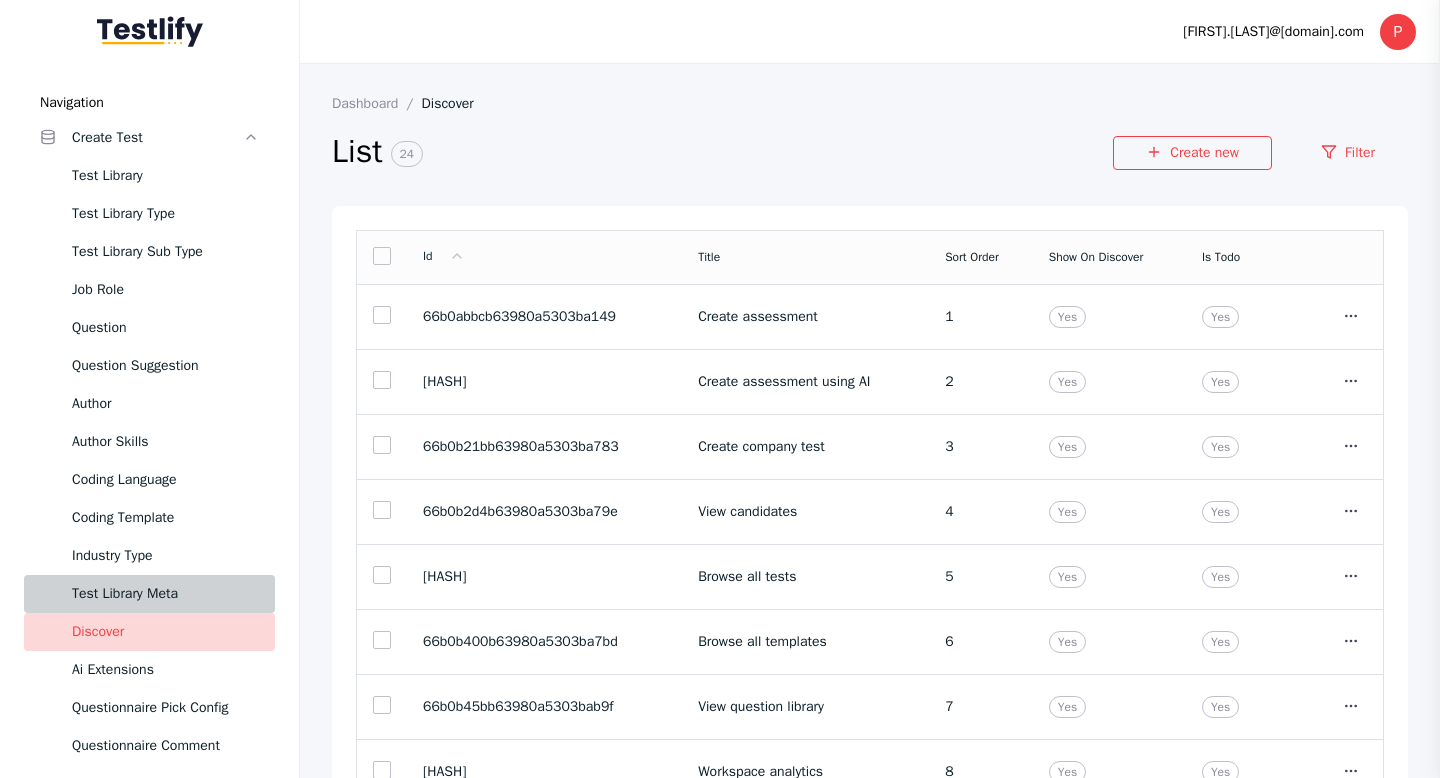 click on "Test Library Meta" at bounding box center [149, 594] 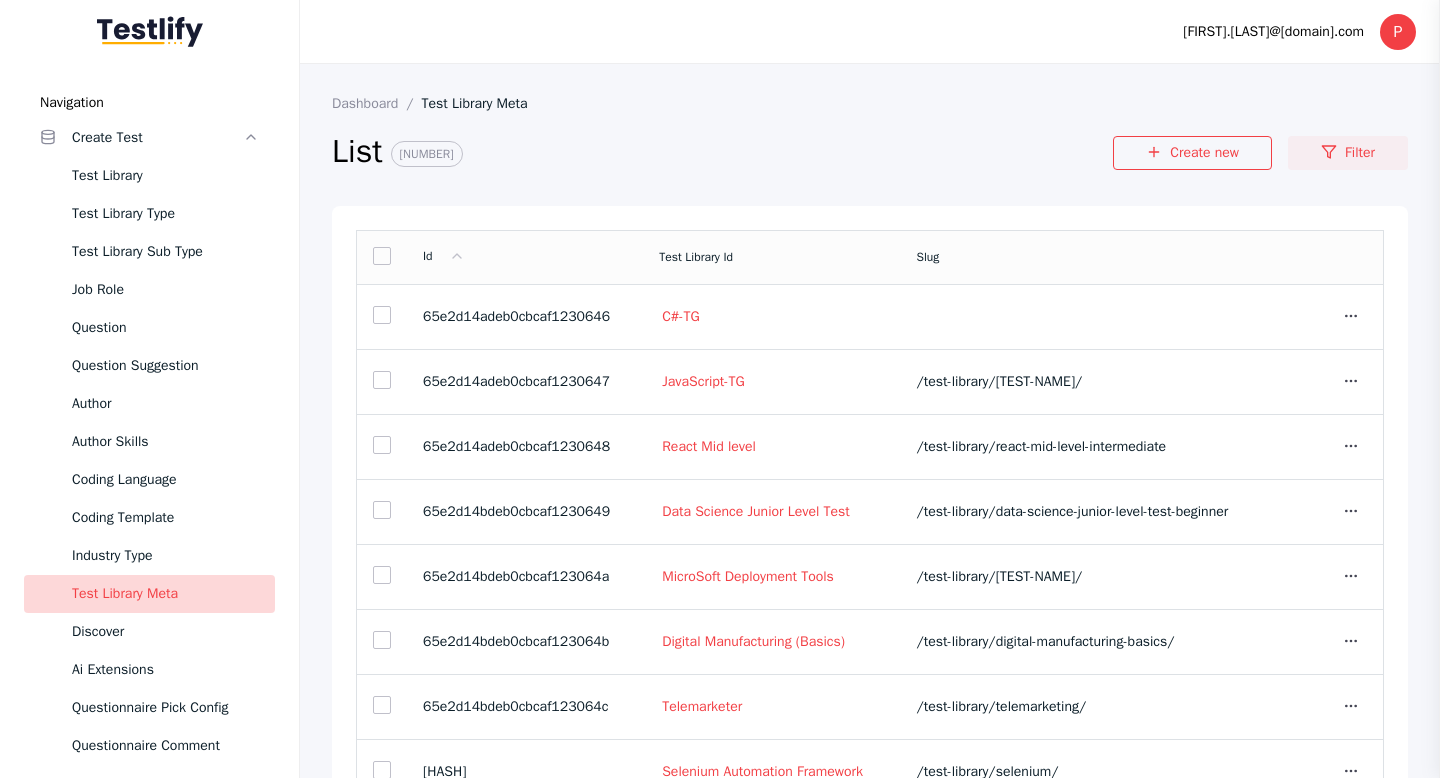 click on "Filter" at bounding box center [1348, 153] 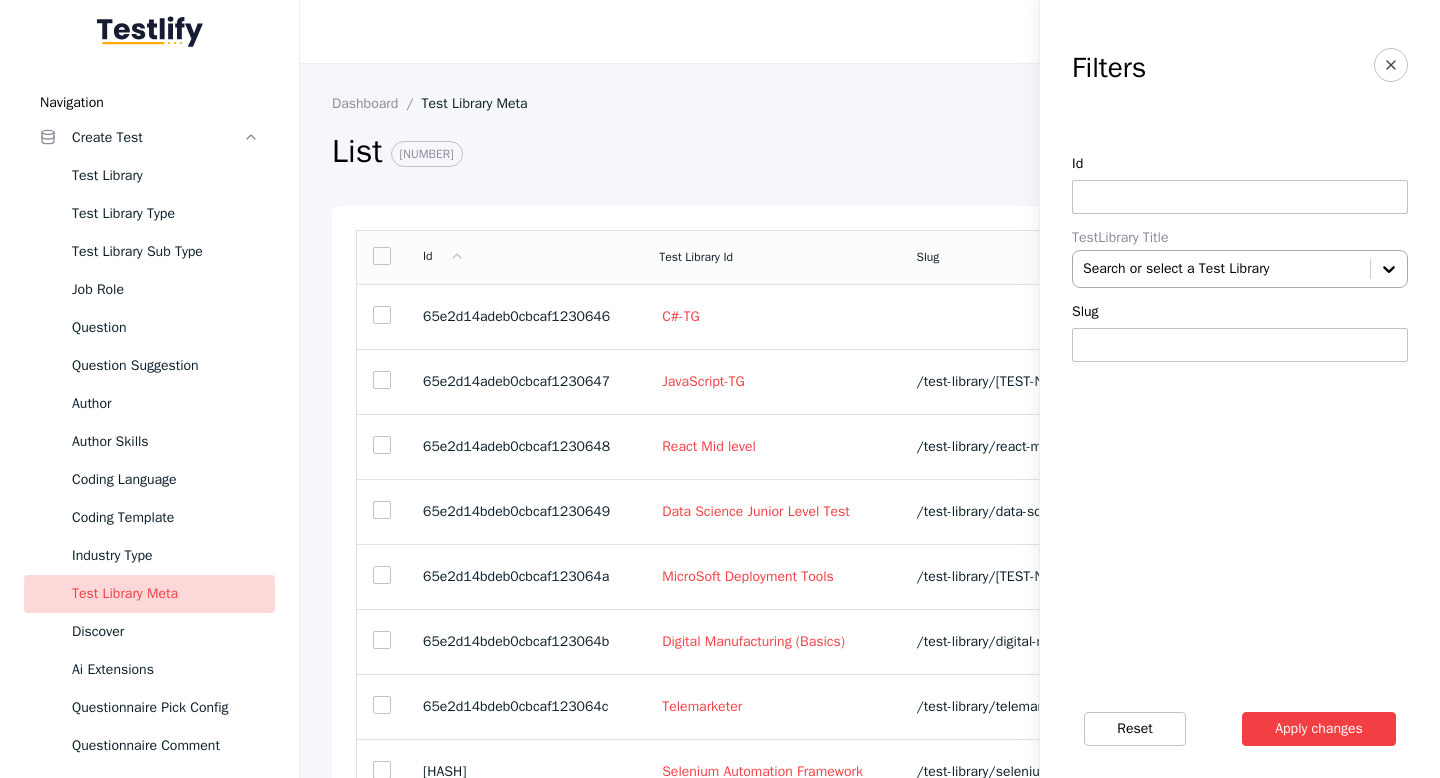 click at bounding box center [1221, 269] 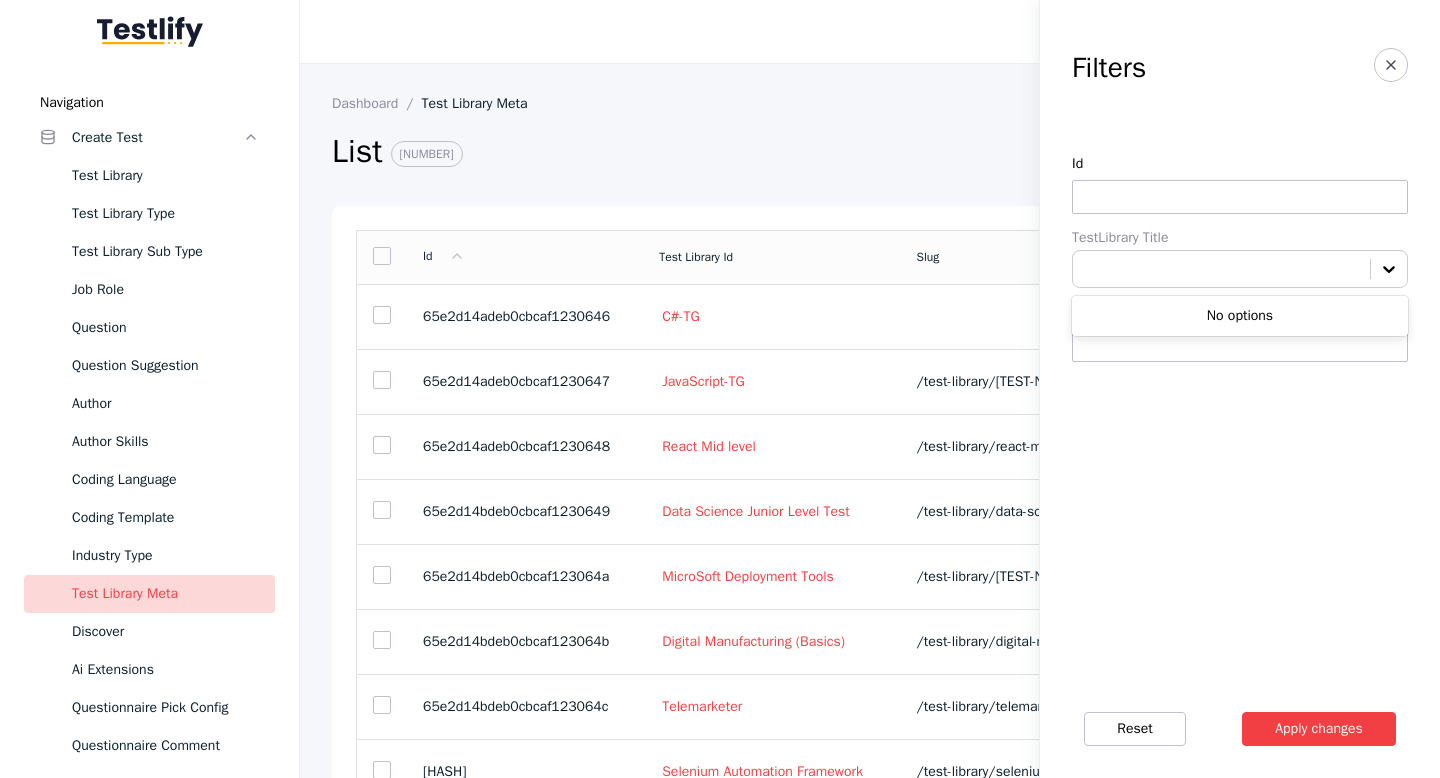 scroll, scrollTop: 0, scrollLeft: 0, axis: both 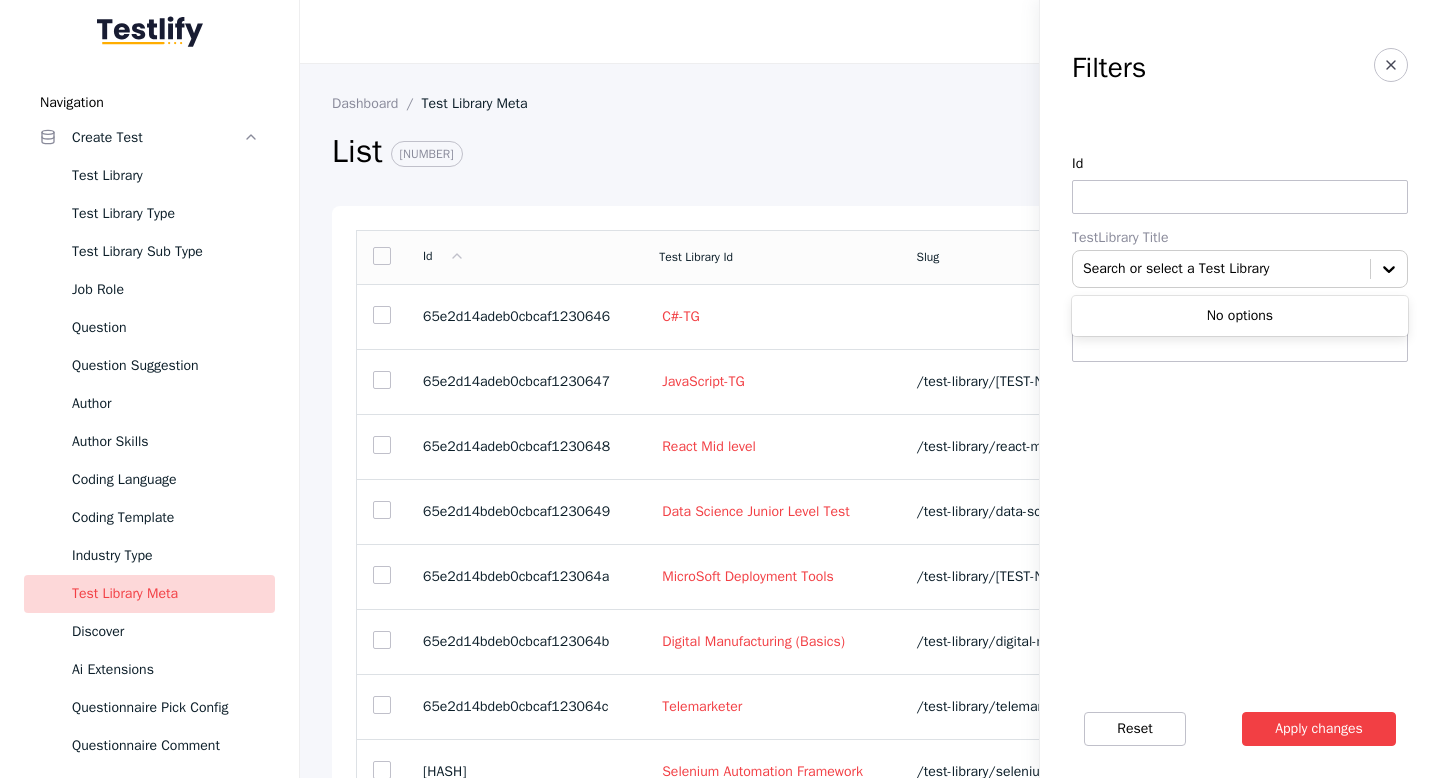 click at bounding box center [1240, 345] 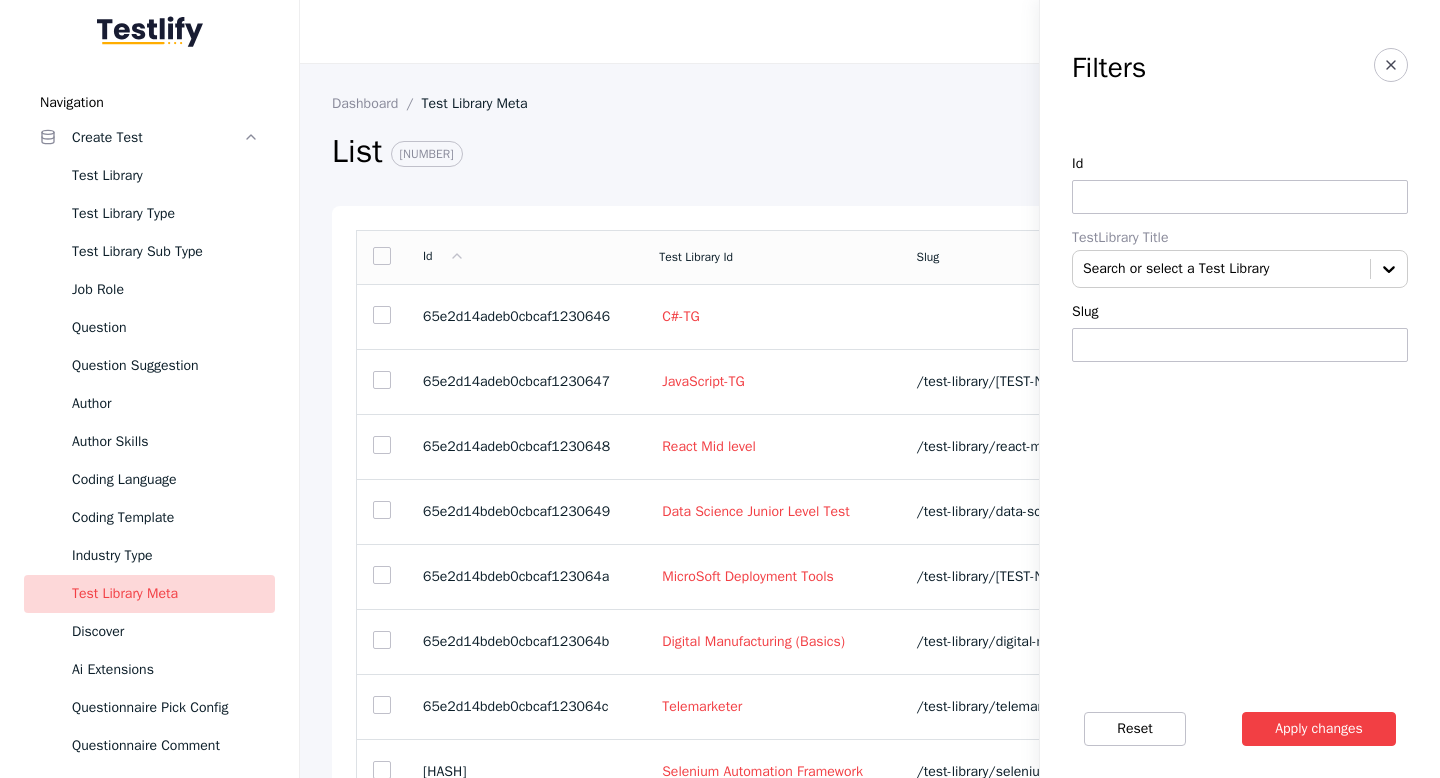 paste on "**********" 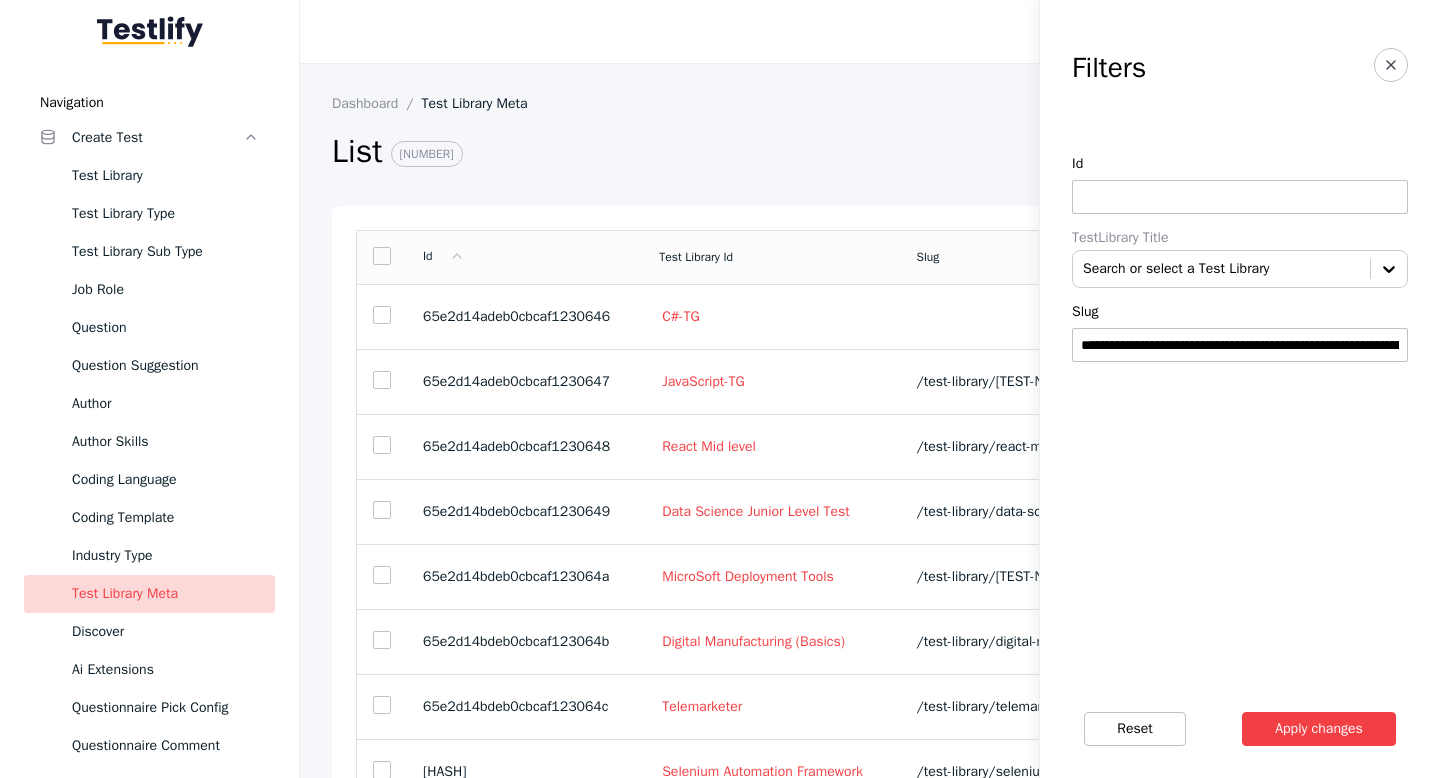 scroll, scrollTop: 0, scrollLeft: 231, axis: horizontal 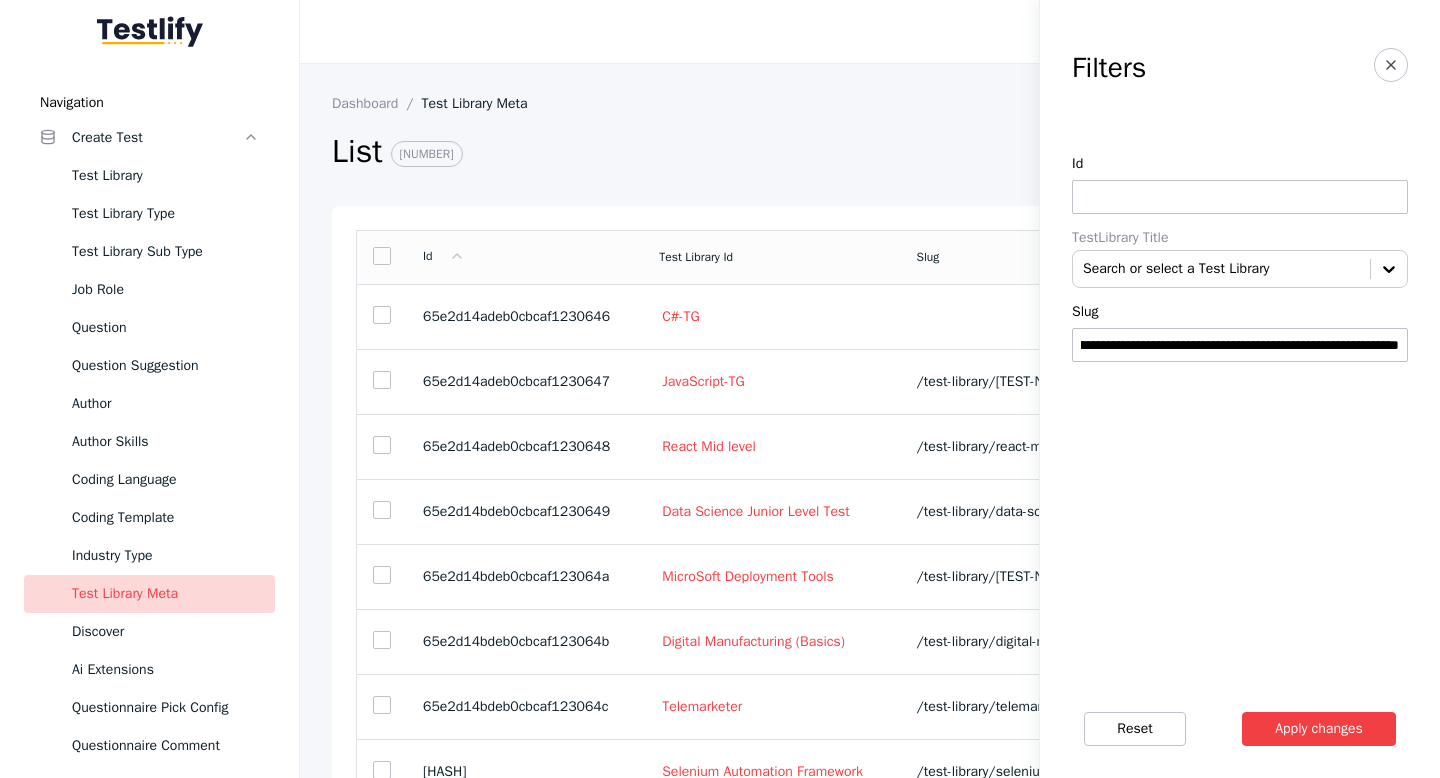 type on "**********" 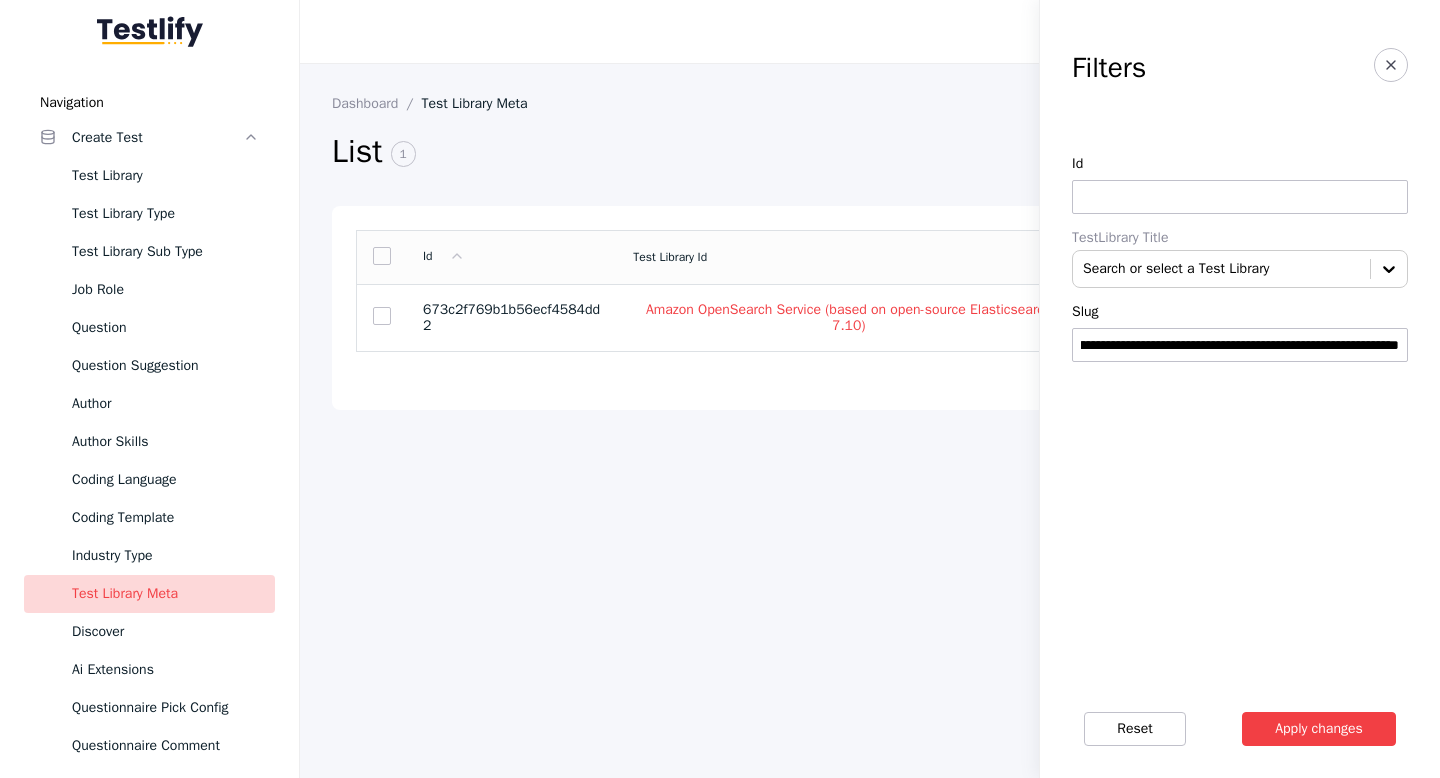 click on "Apply changes" at bounding box center [1319, 729] 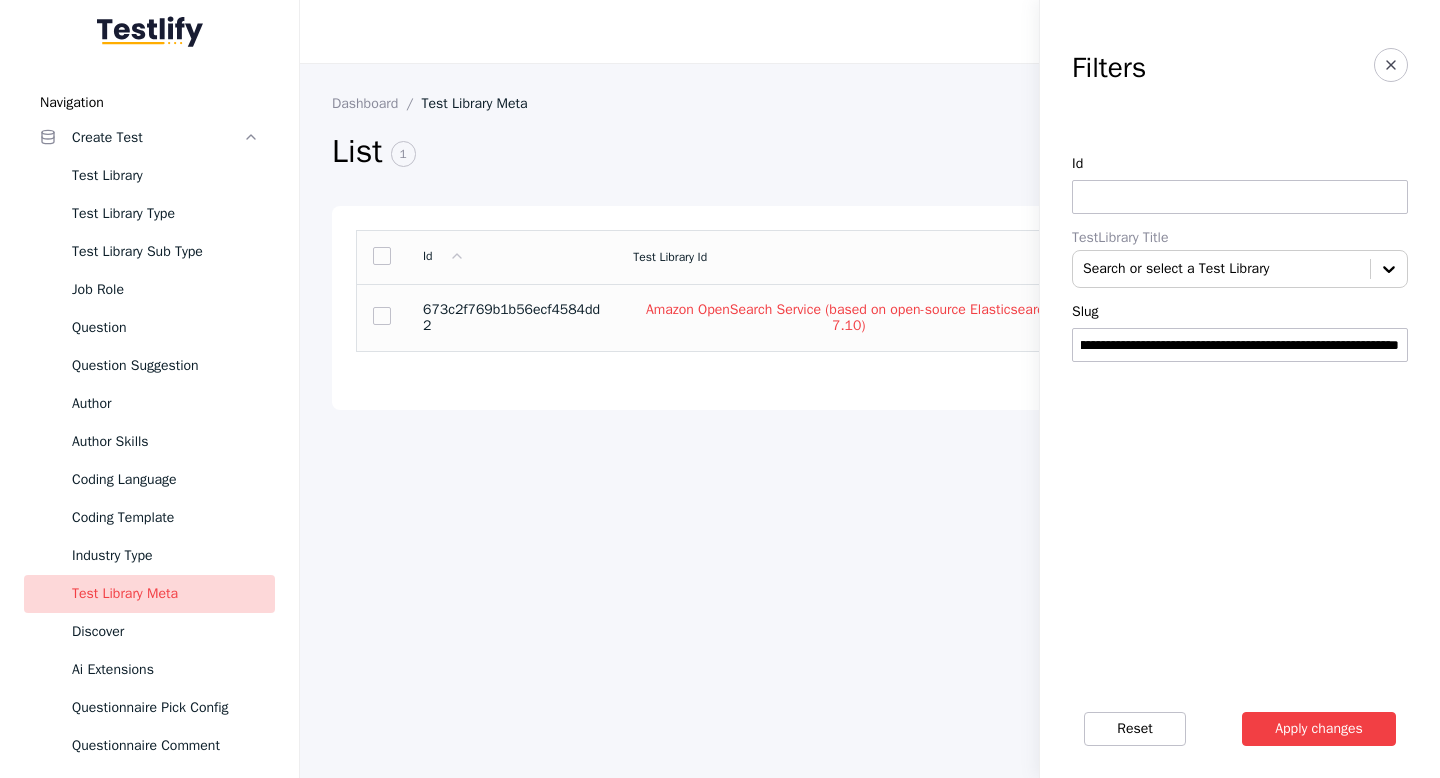 click on "/test-library/[TEST-NAME]/" at bounding box center (1175, 318) 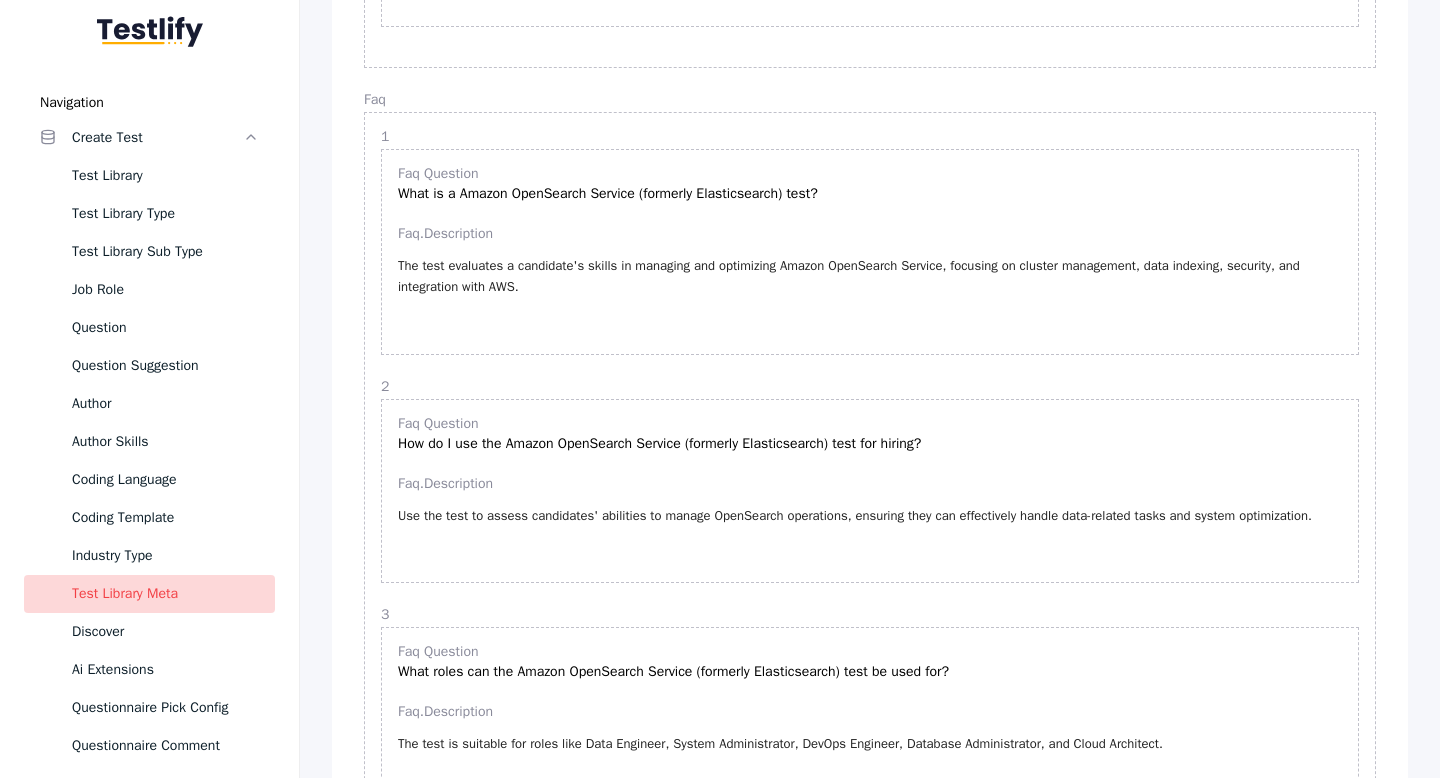scroll, scrollTop: 1248, scrollLeft: 0, axis: vertical 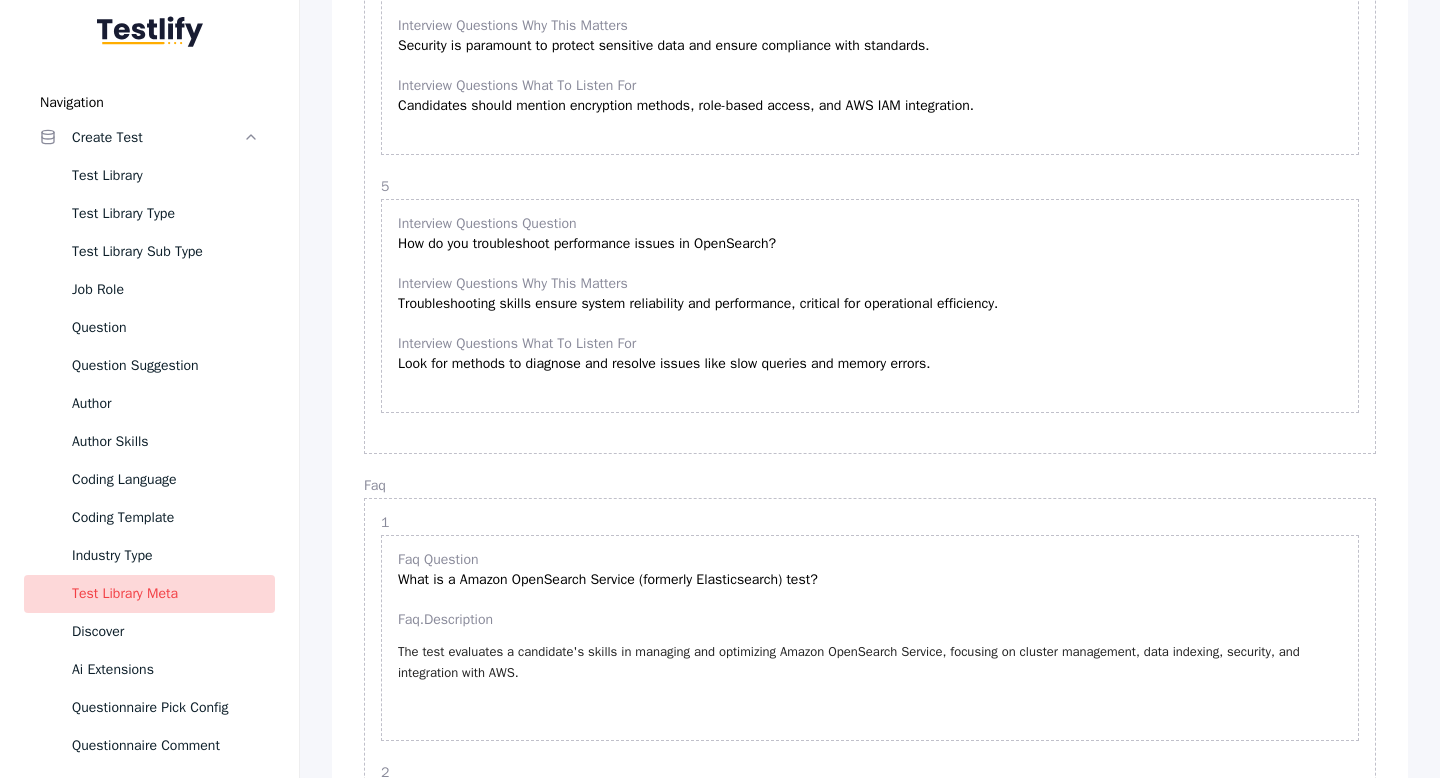 click on "Test Library Meta" at bounding box center (165, 594) 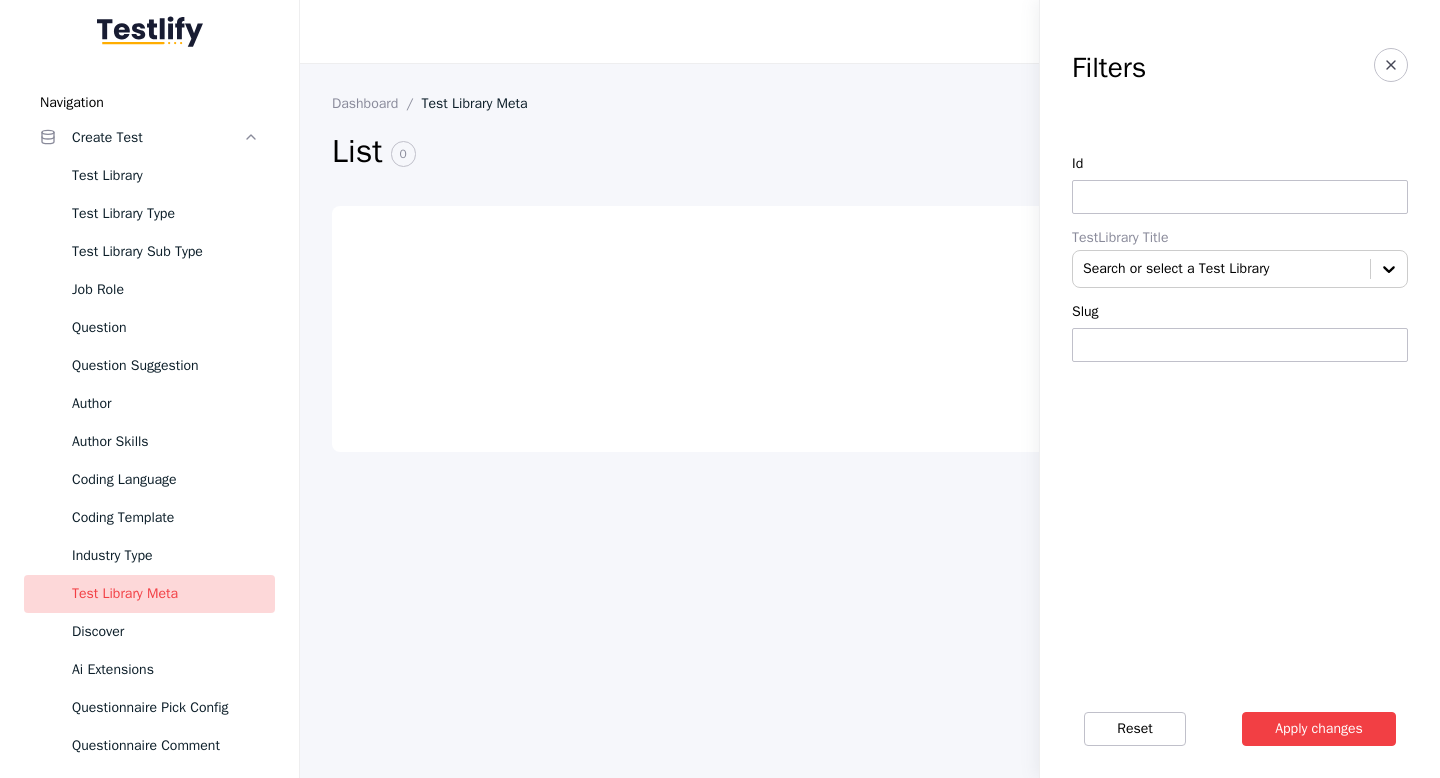 scroll, scrollTop: 0, scrollLeft: 0, axis: both 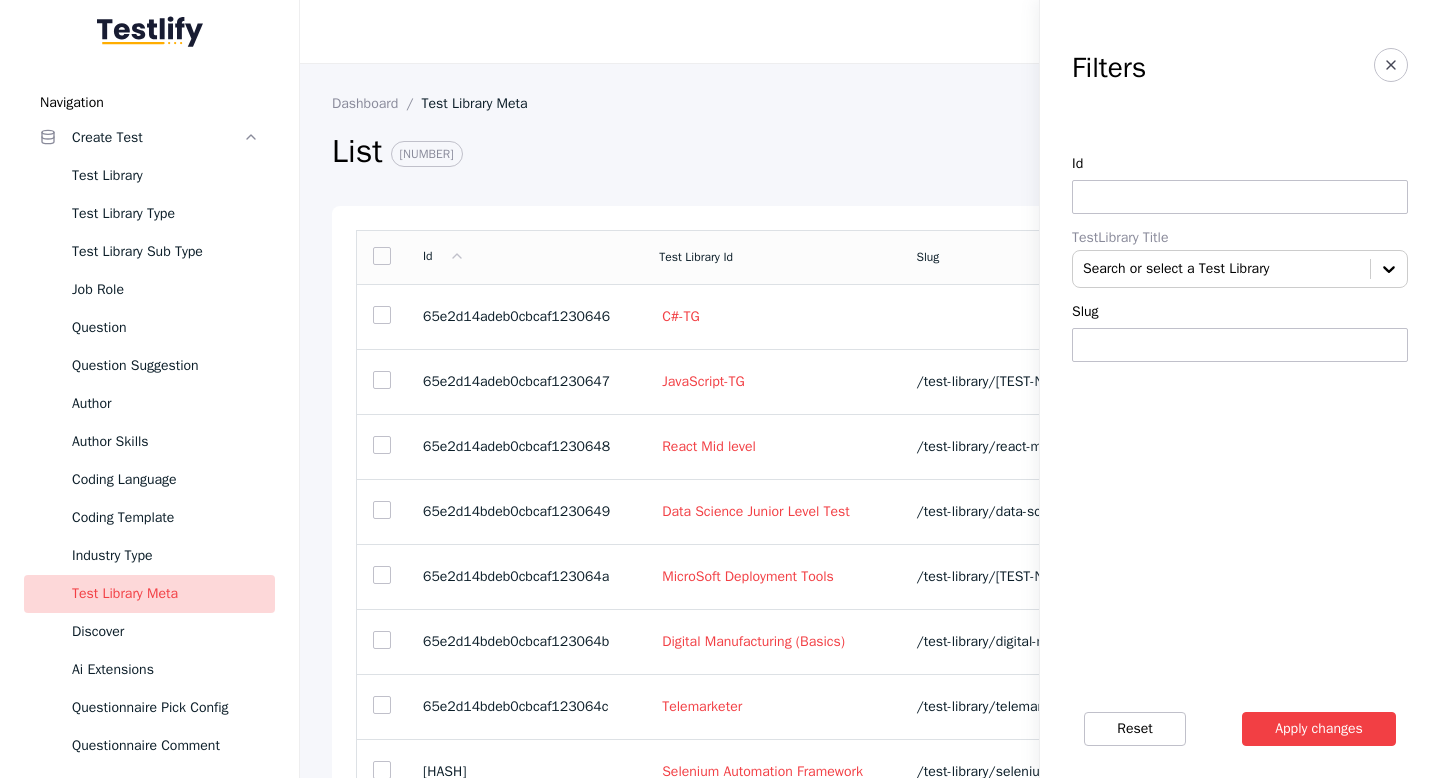 click at bounding box center [1240, 345] 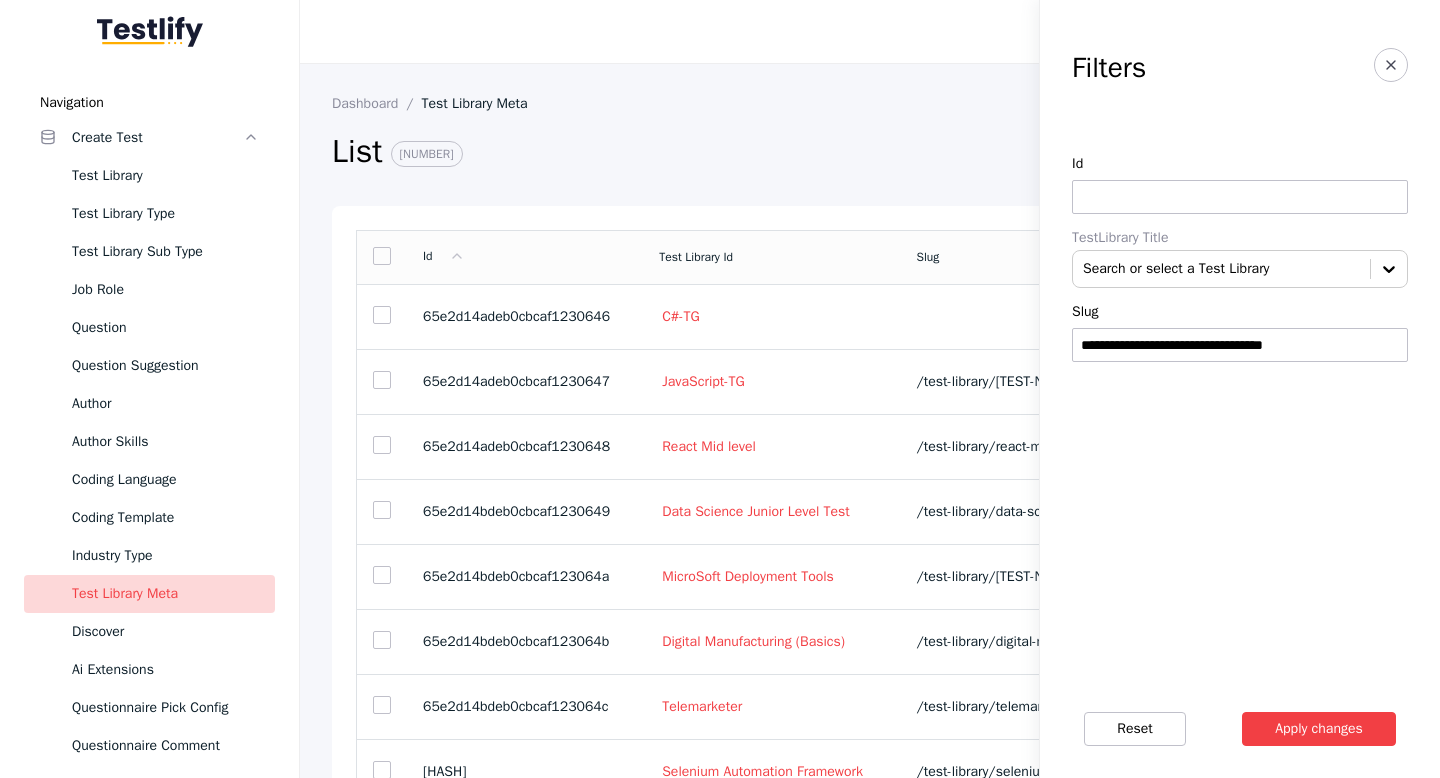 type on "**********" 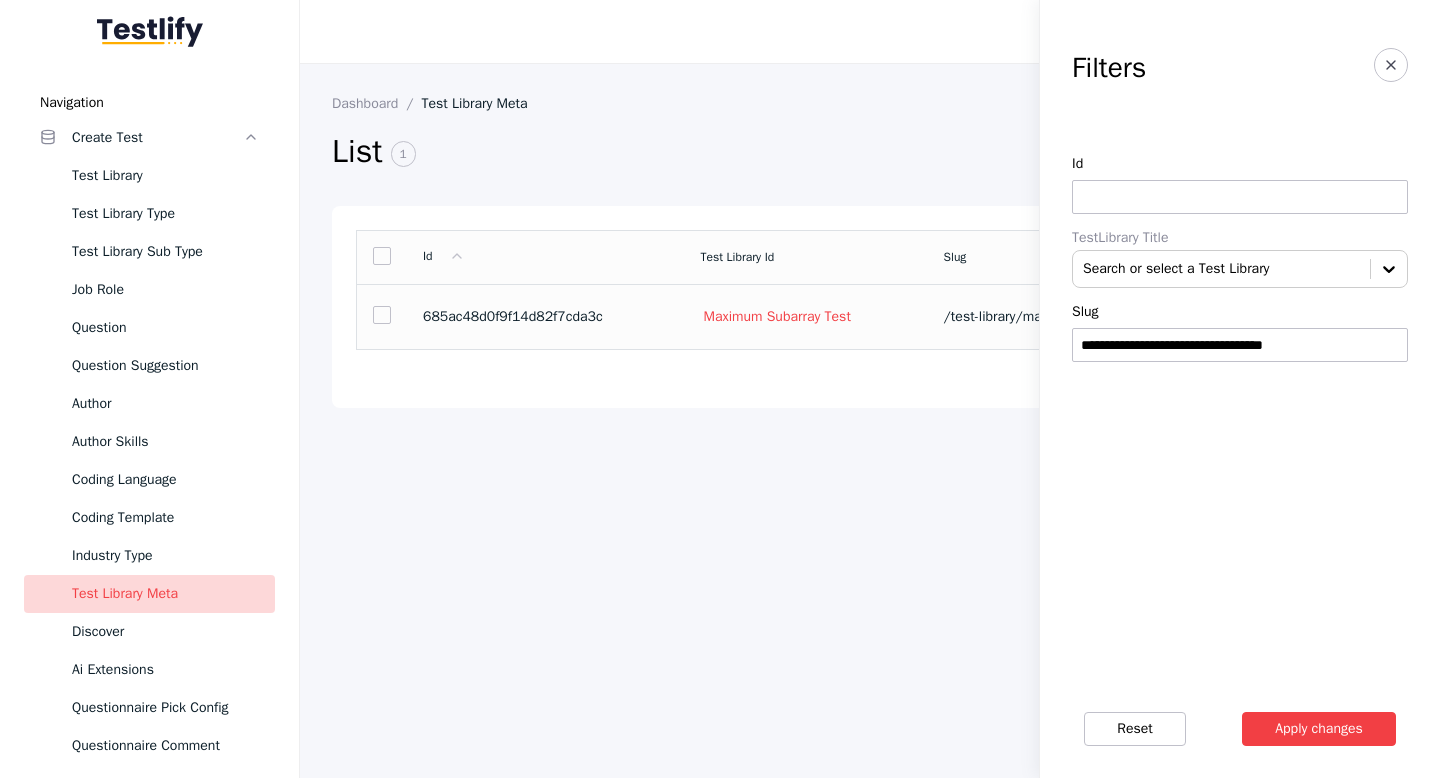 click on "Maximum Subarray Test" at bounding box center (805, 316) 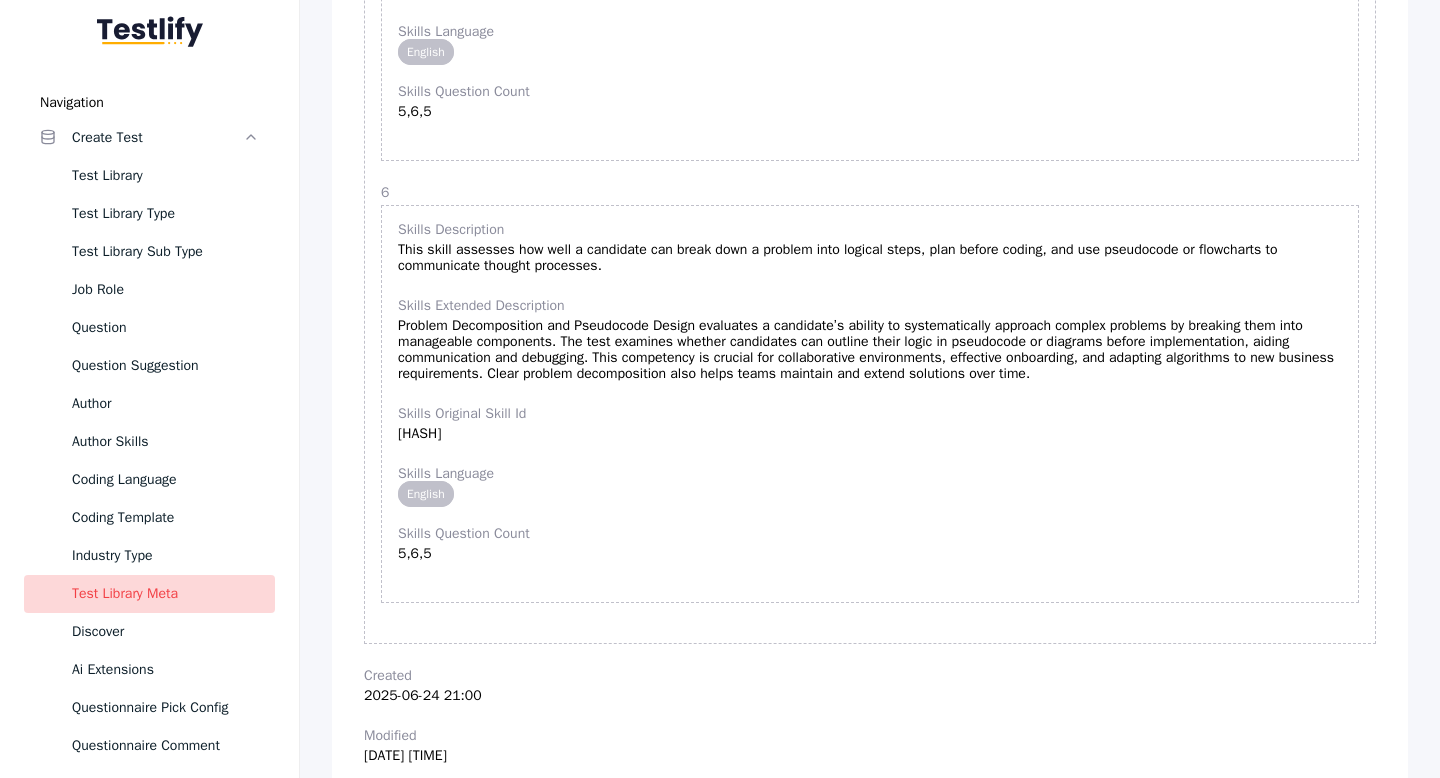 scroll, scrollTop: 6379, scrollLeft: 0, axis: vertical 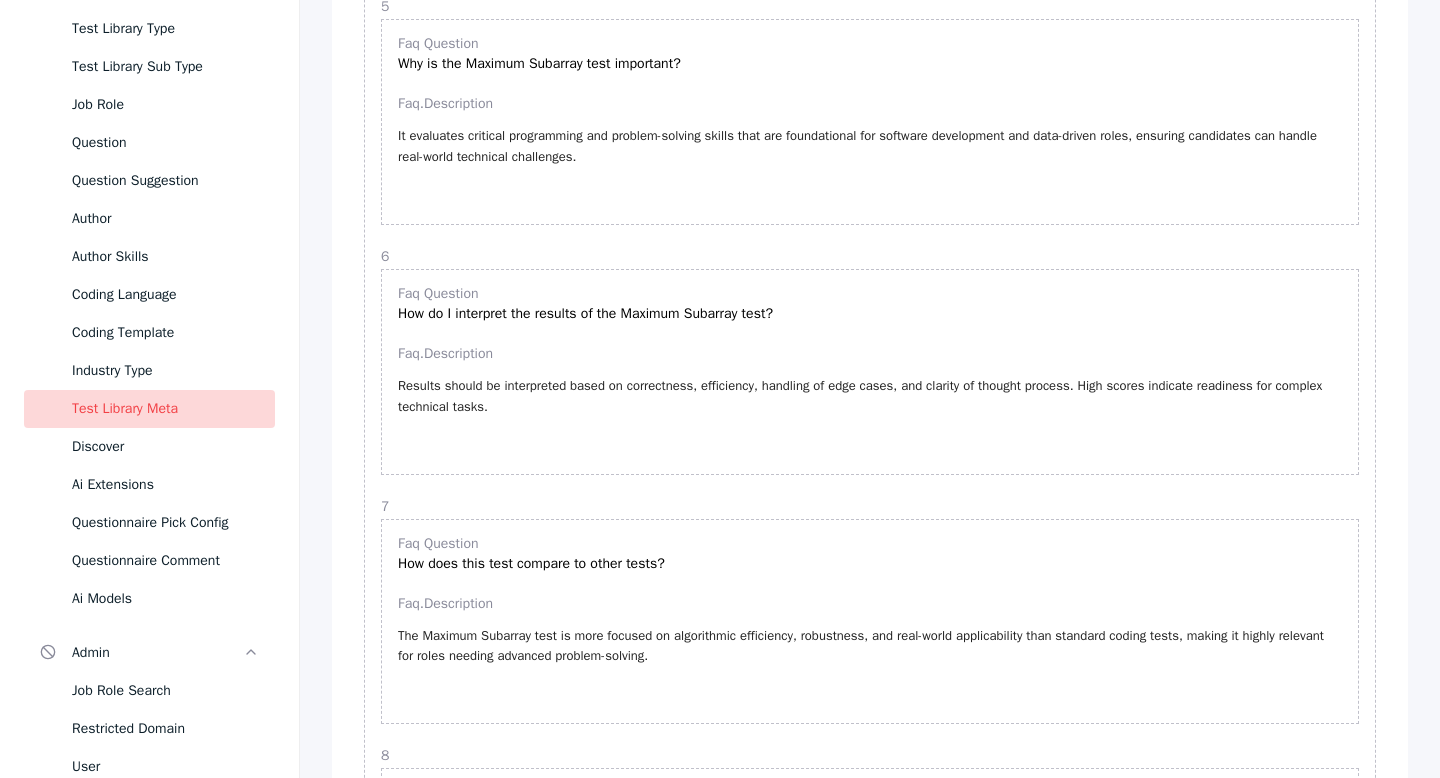 click on "Test Library Meta" at bounding box center [165, 409] 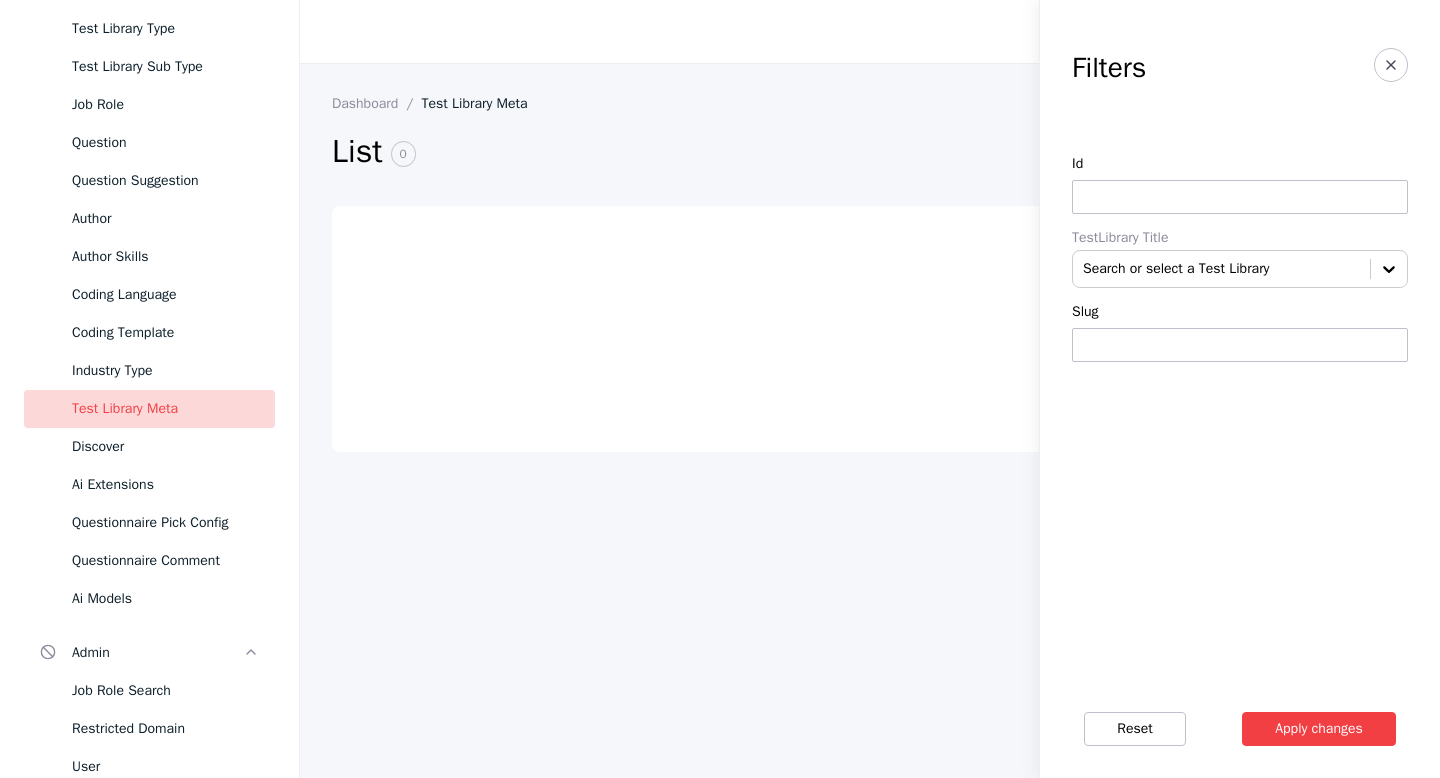 scroll, scrollTop: 0, scrollLeft: 0, axis: both 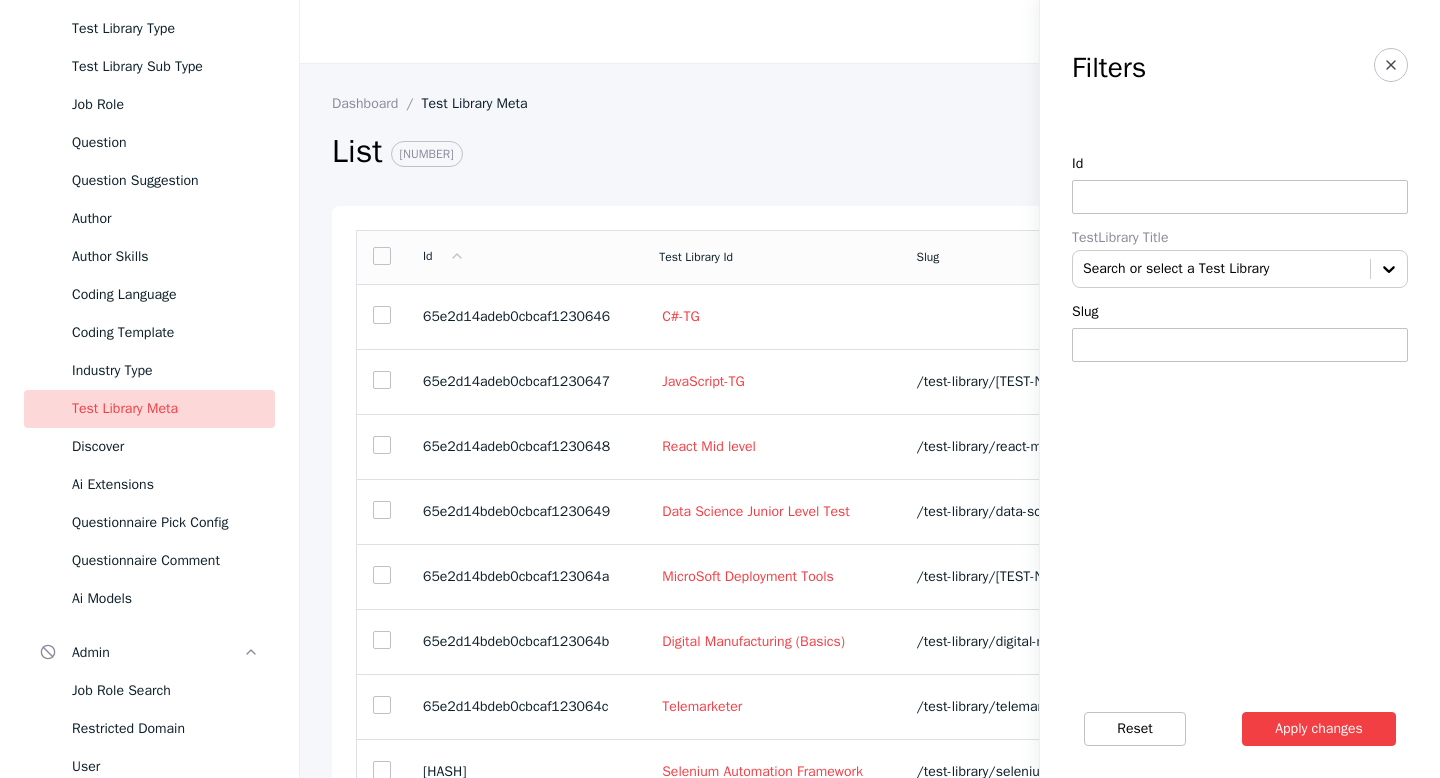 click at bounding box center [1240, 345] 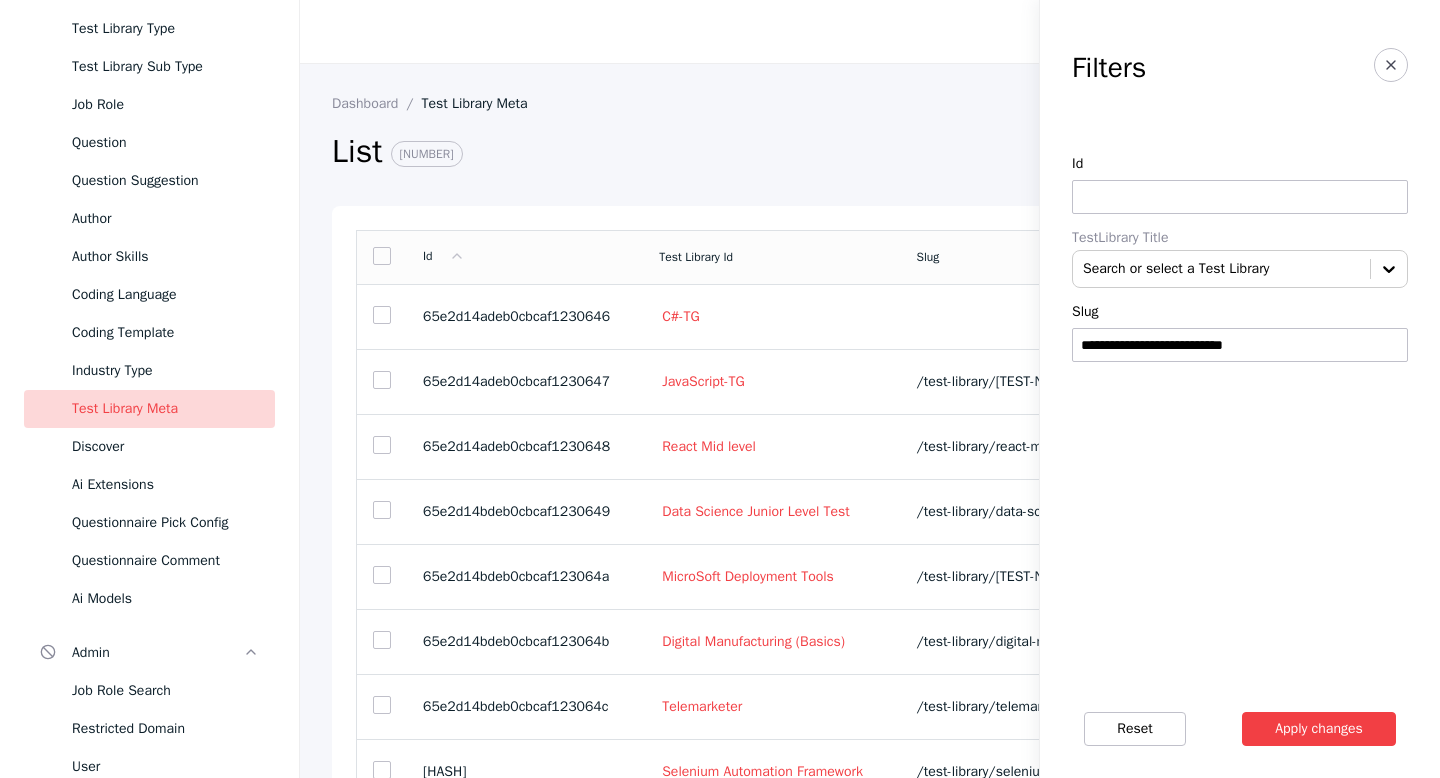 type on "**********" 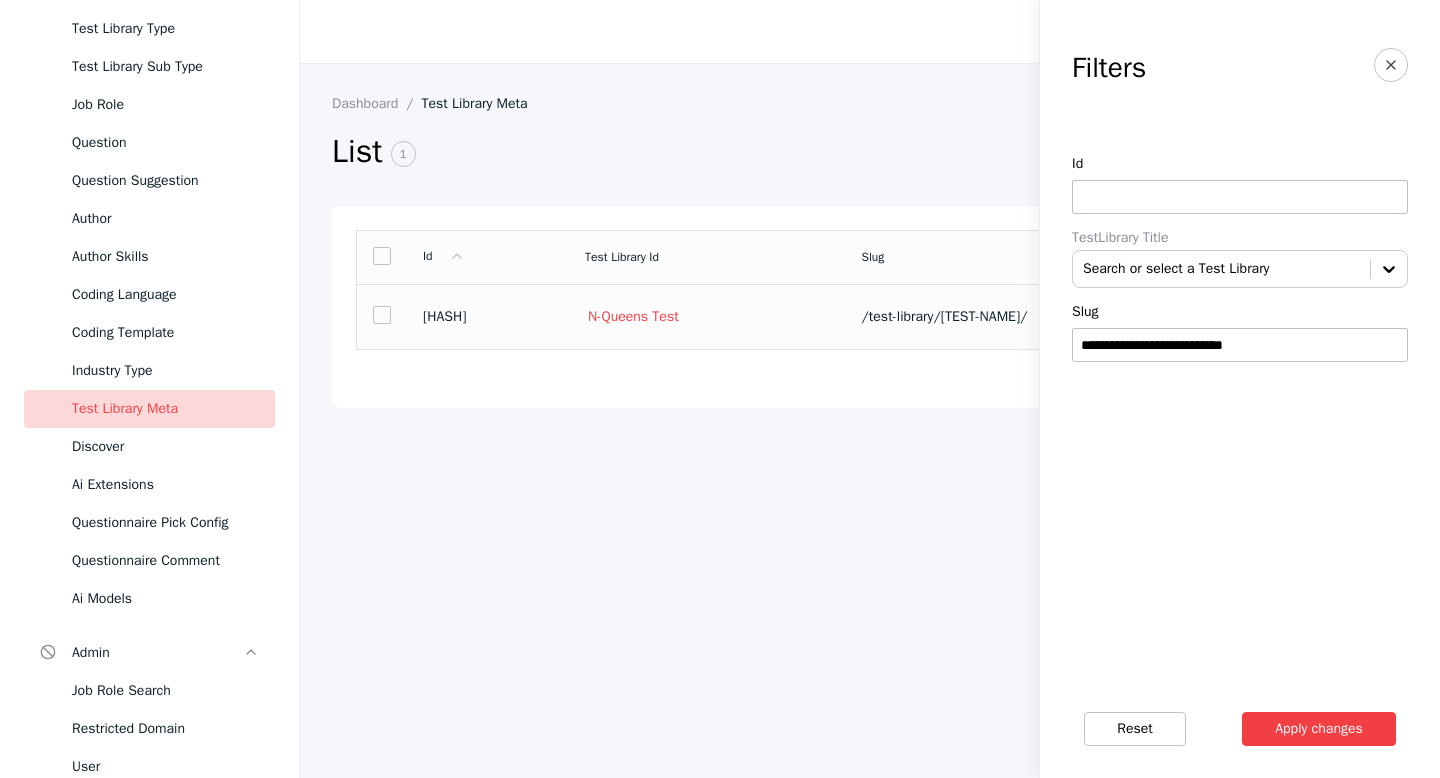 click on "/test-library/[TEST-NAME]/" at bounding box center [1058, 316] 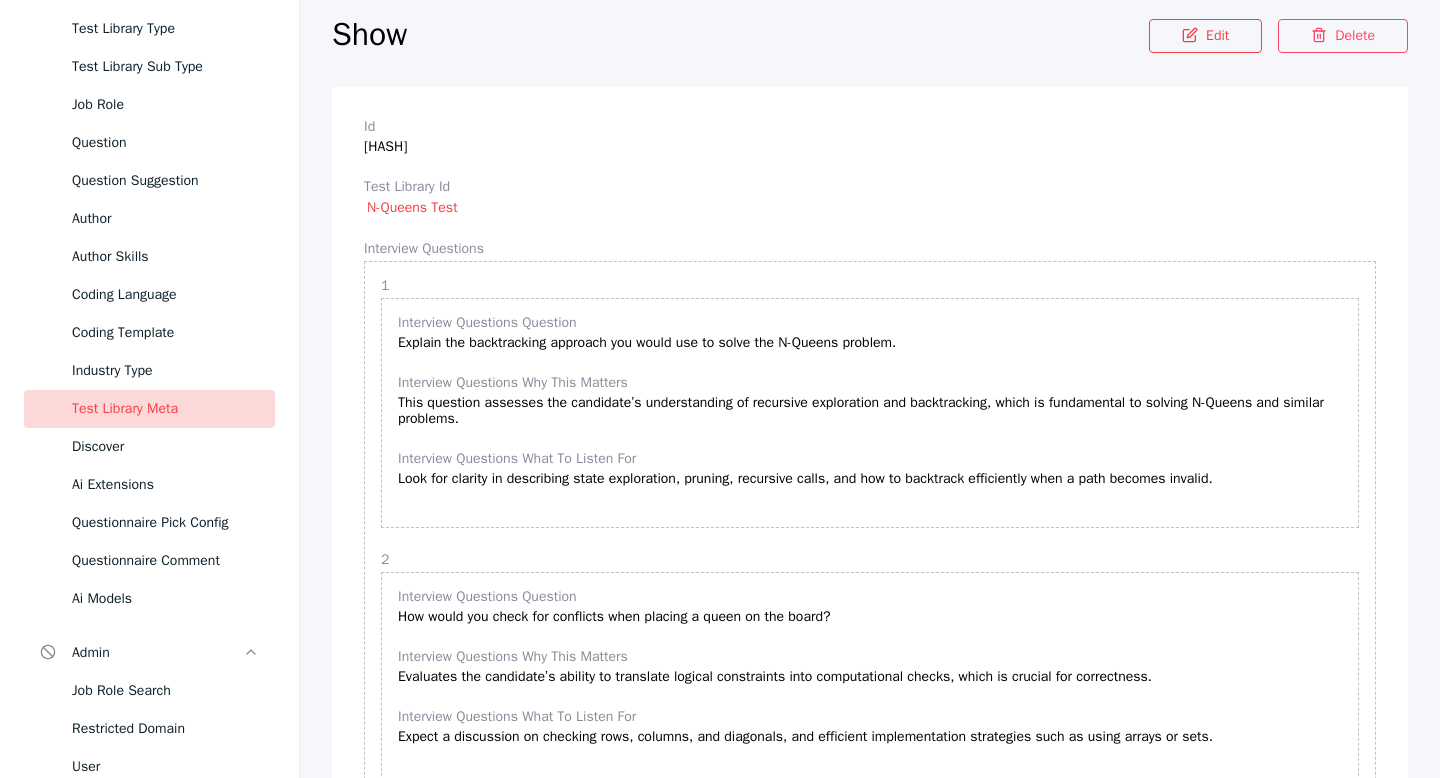 scroll, scrollTop: 0, scrollLeft: 0, axis: both 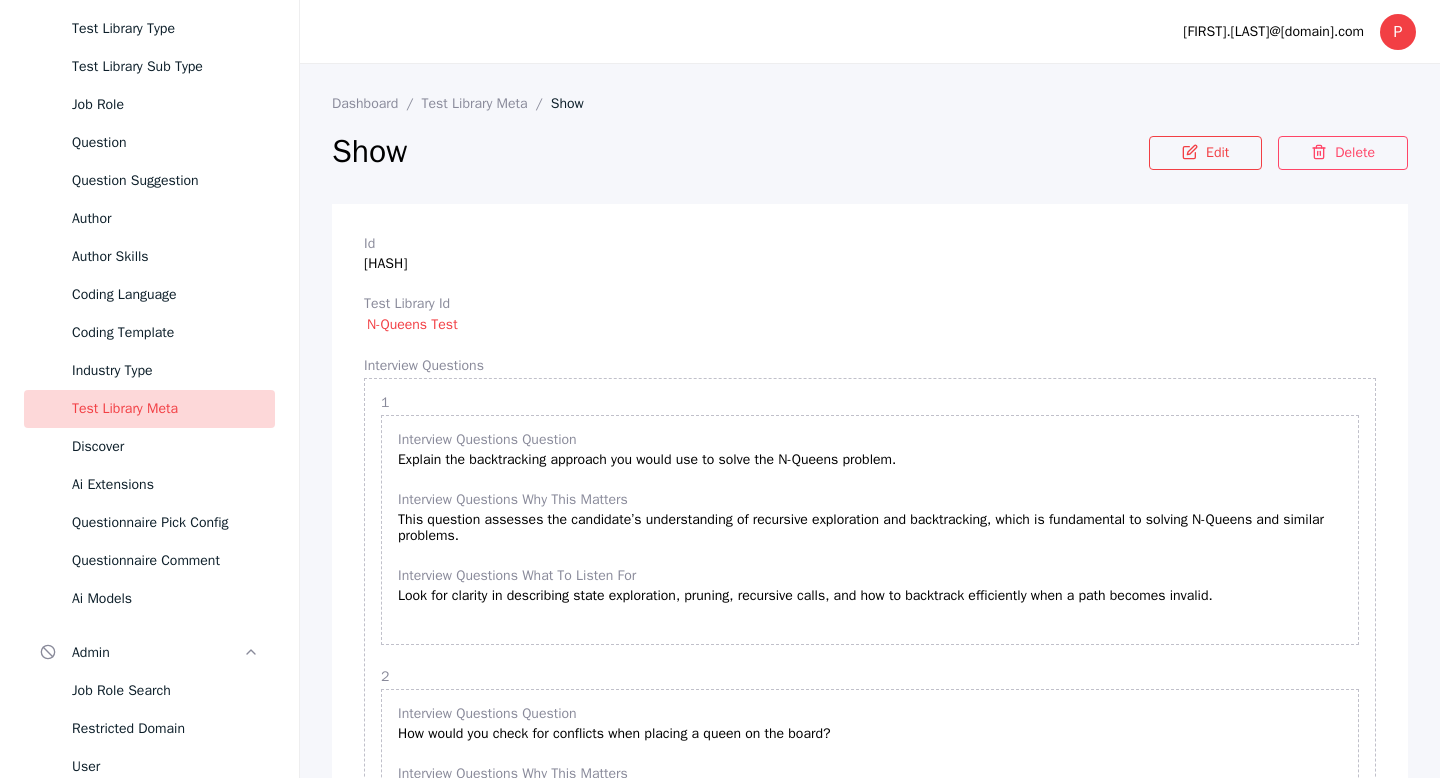 click on "Test Library Meta" at bounding box center (165, 409) 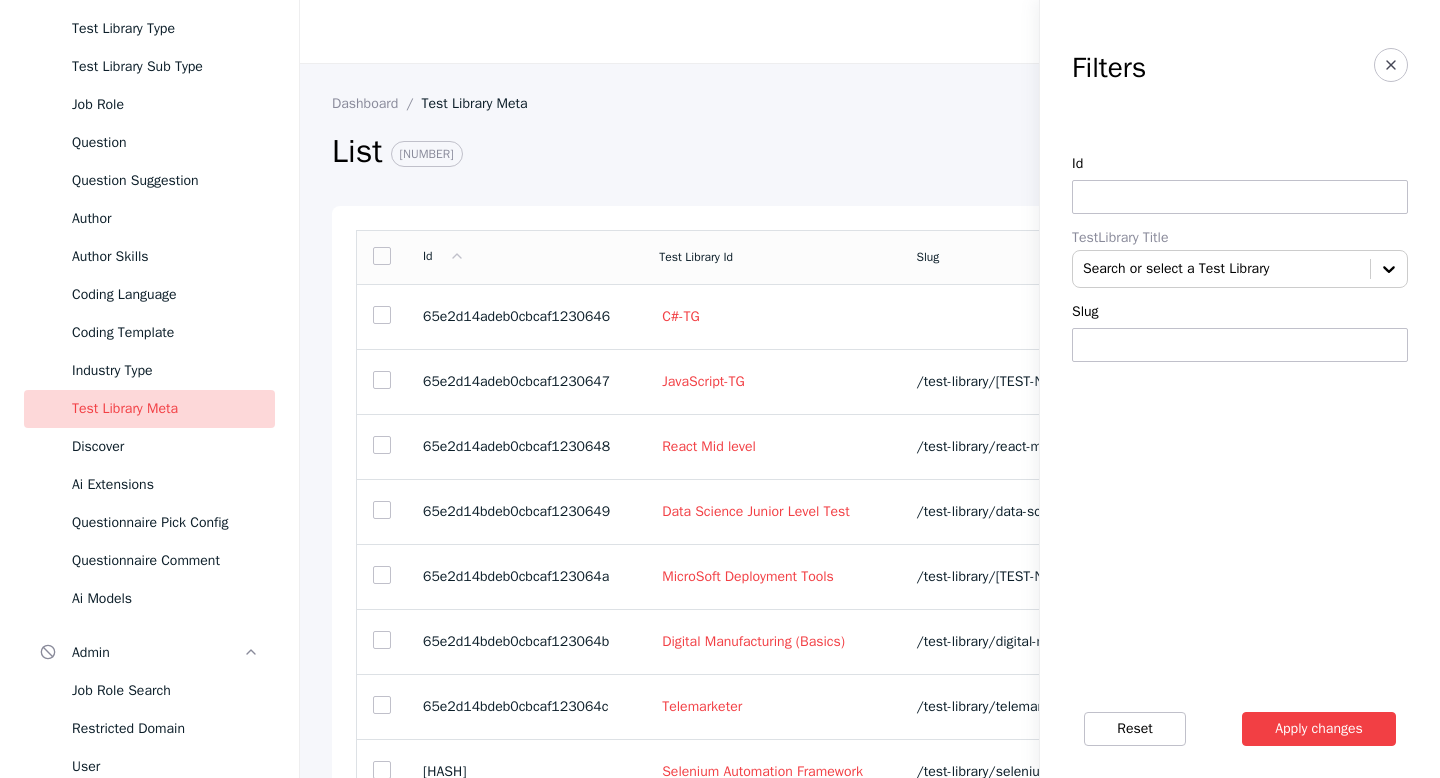 click at bounding box center (1240, 345) 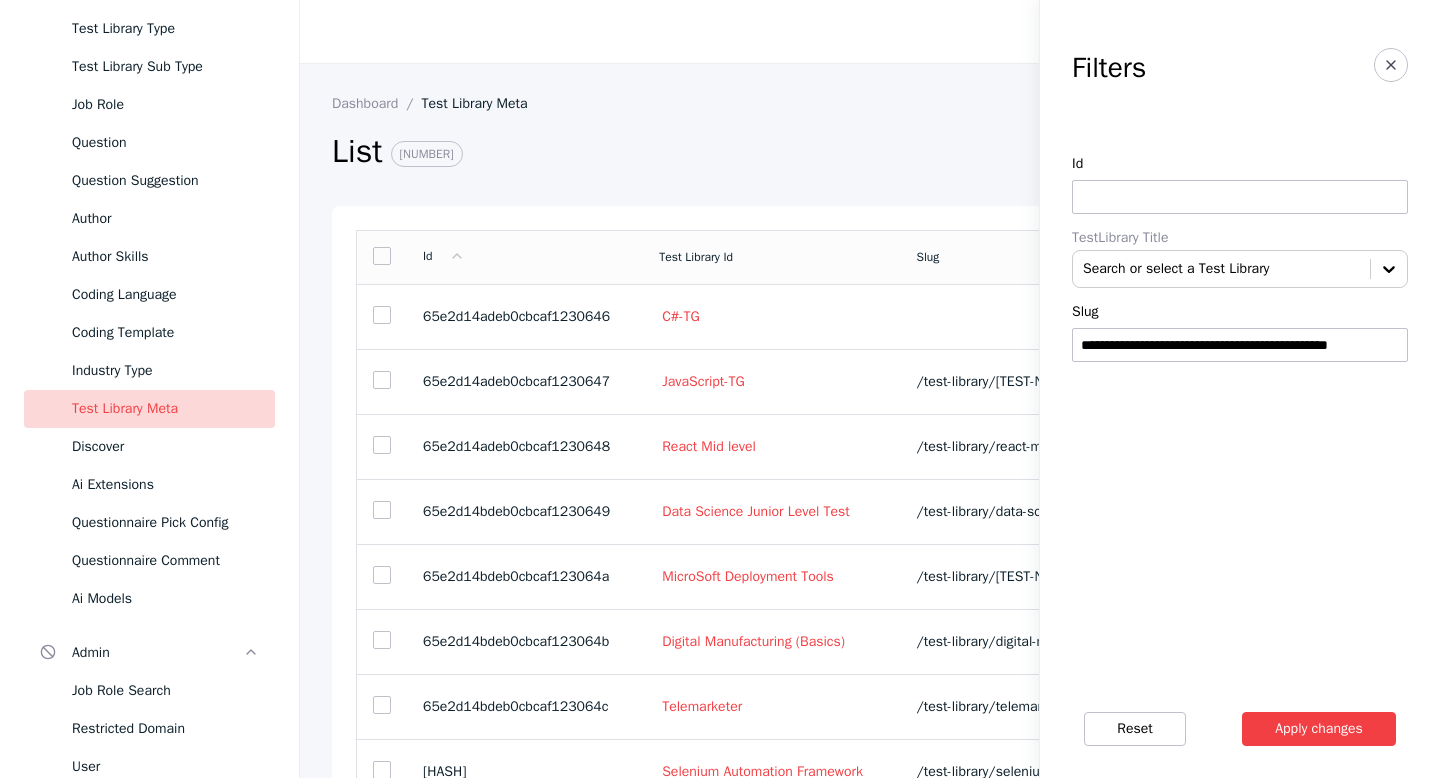 type on "**********" 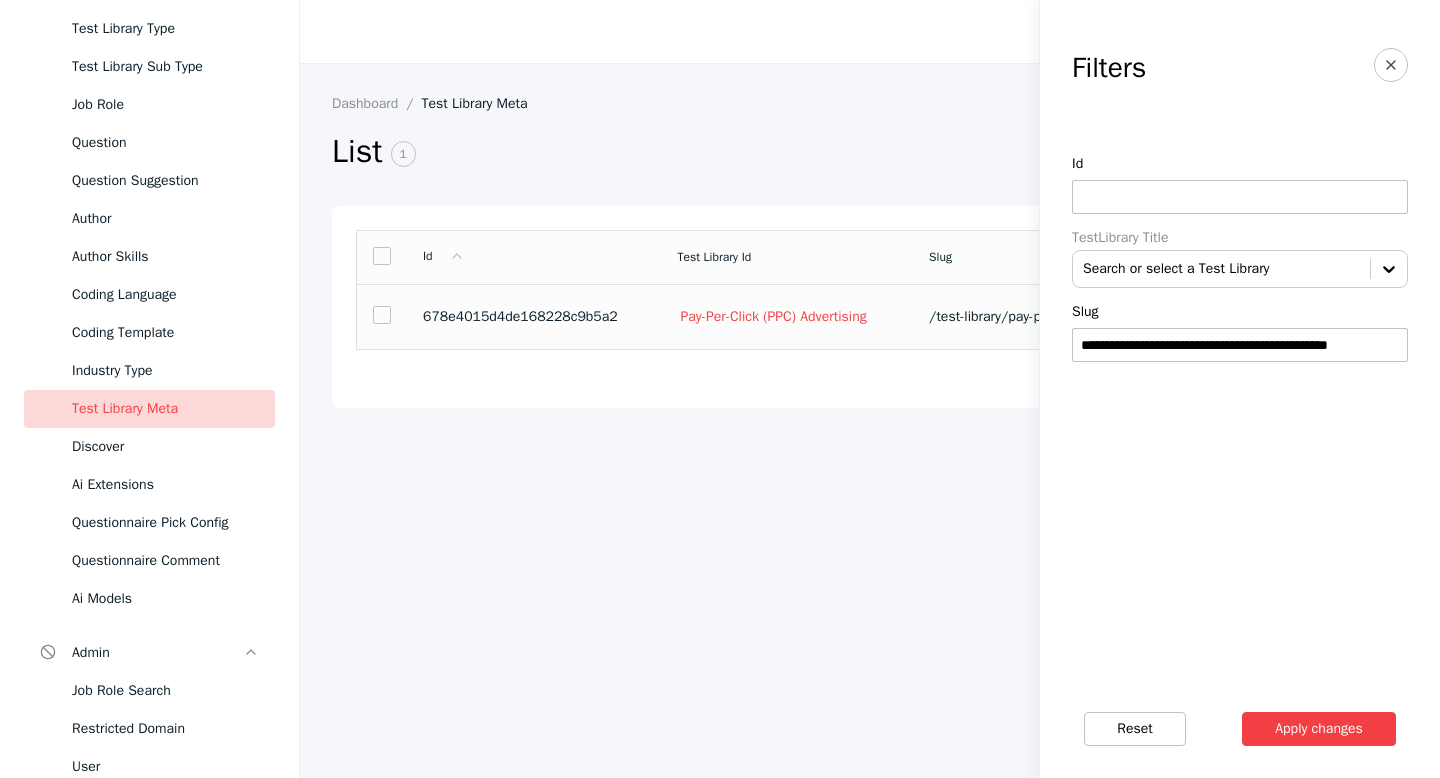 click on "/test-library/pay-per-click-ppc-advertising-test/" at bounding box center (1092, 316) 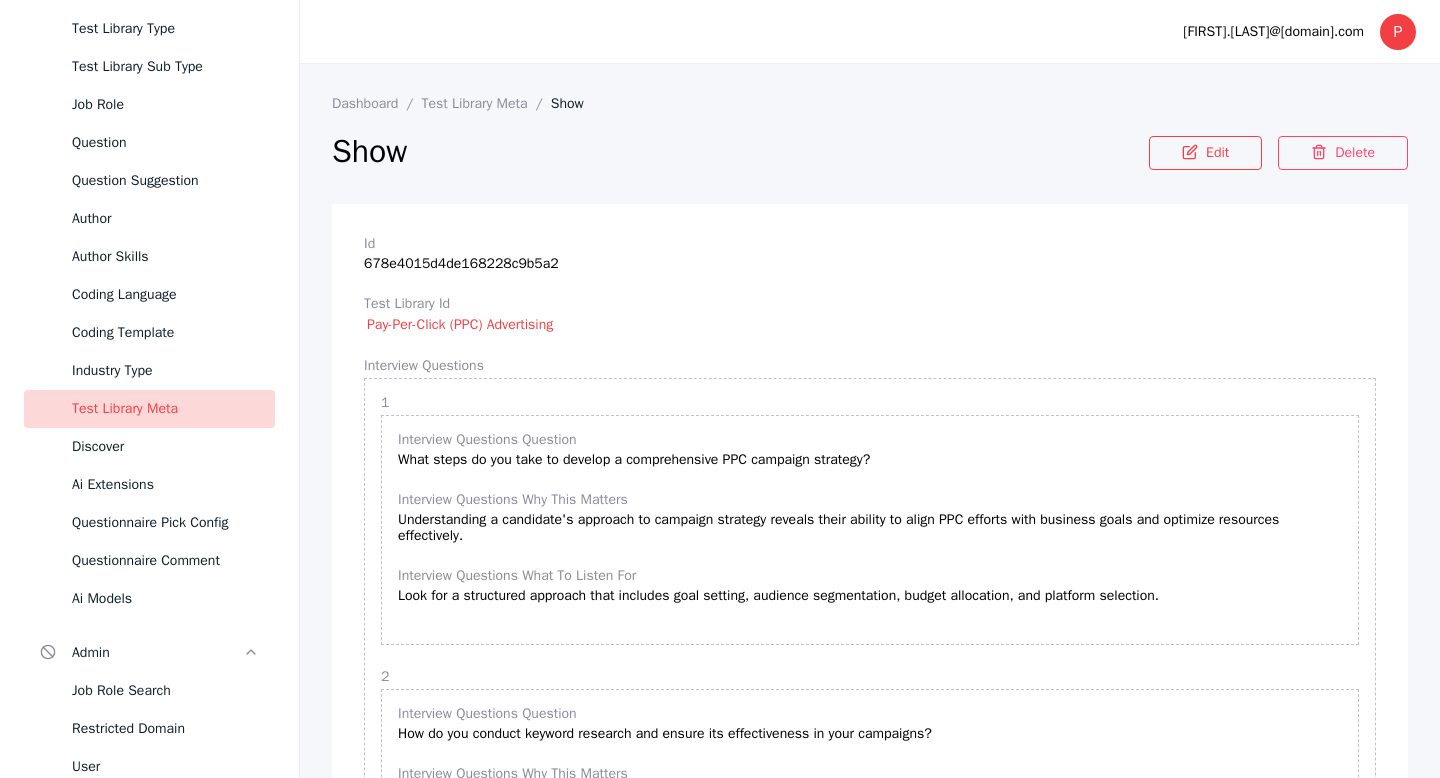 scroll, scrollTop: 3154, scrollLeft: 0, axis: vertical 